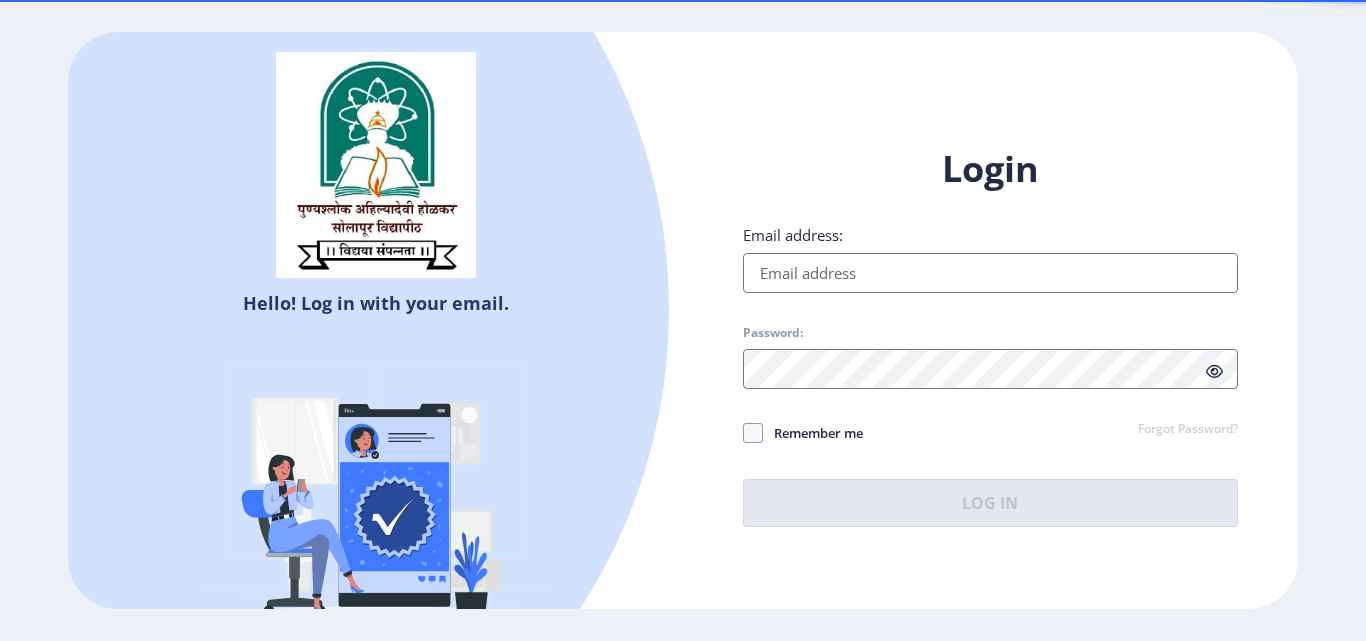 scroll, scrollTop: 0, scrollLeft: 0, axis: both 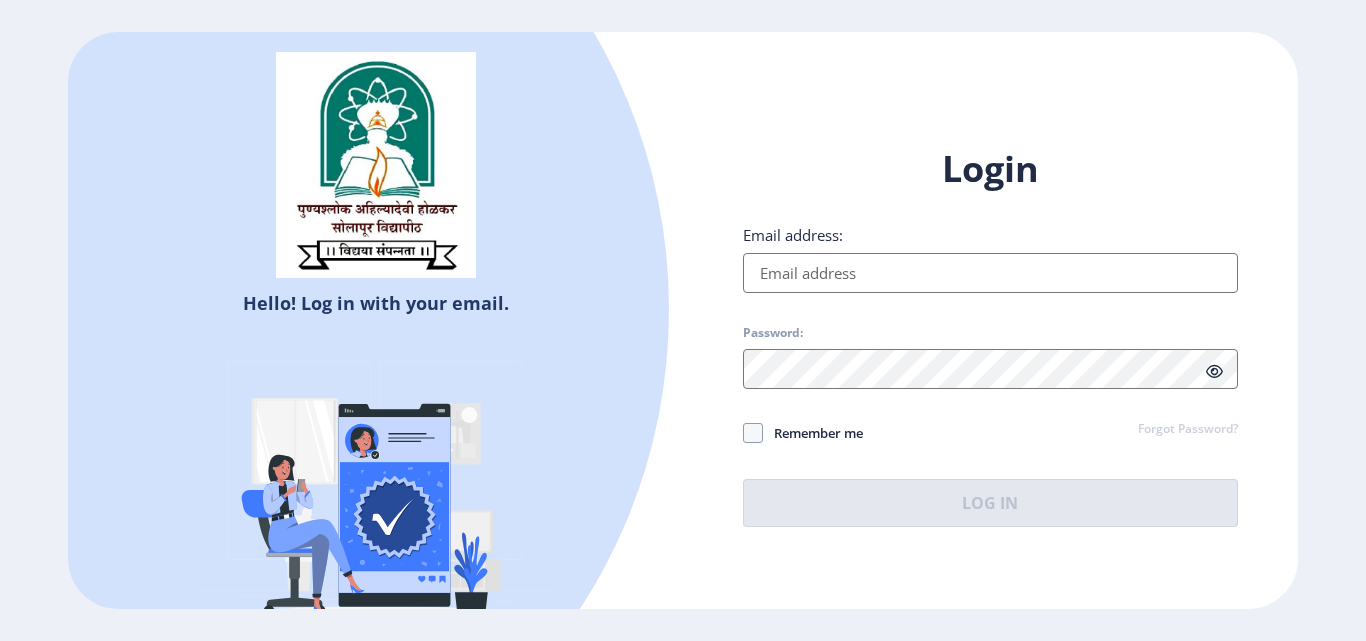 click on "Email address:" at bounding box center (990, 273) 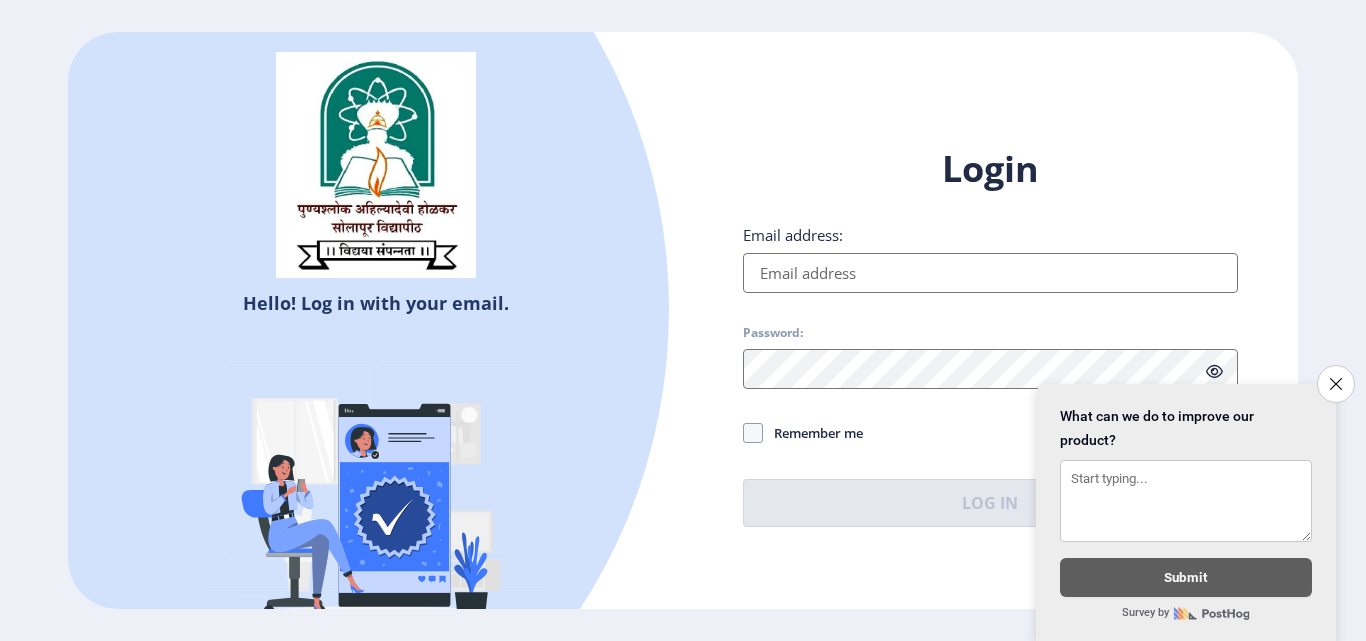 click on "Login Email address: Password: Remember me Forgot Password?  Log In" 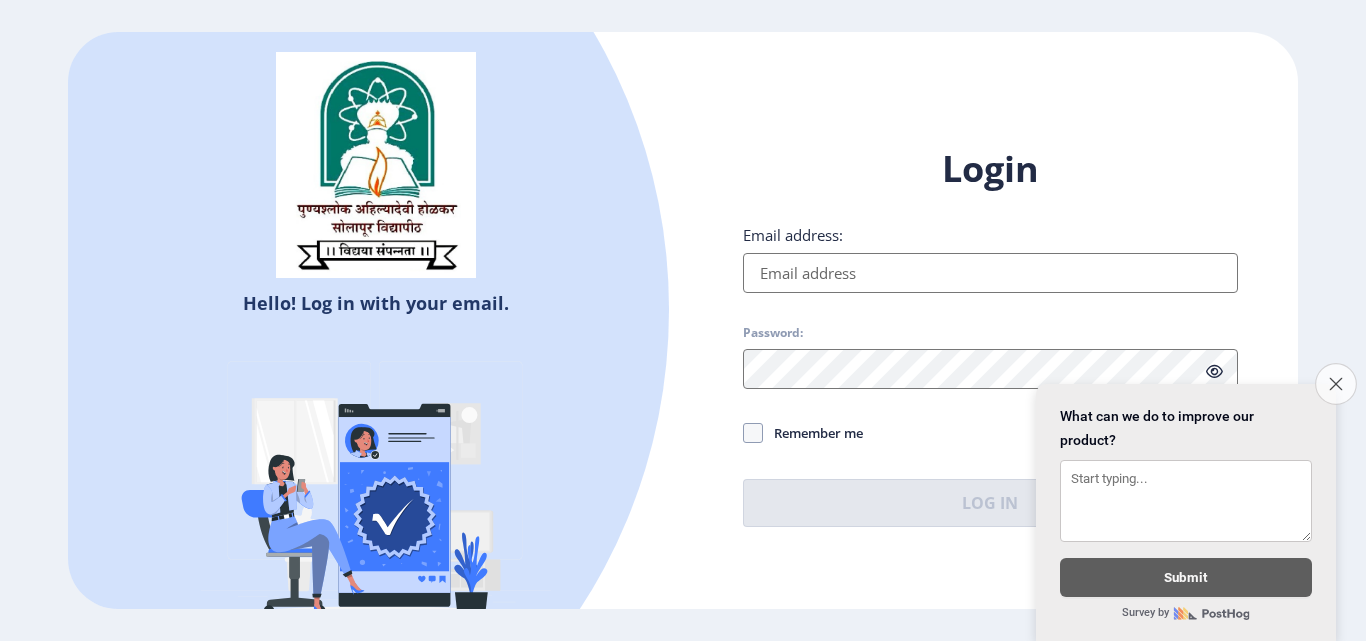 click on "Close survey" at bounding box center [1336, 384] 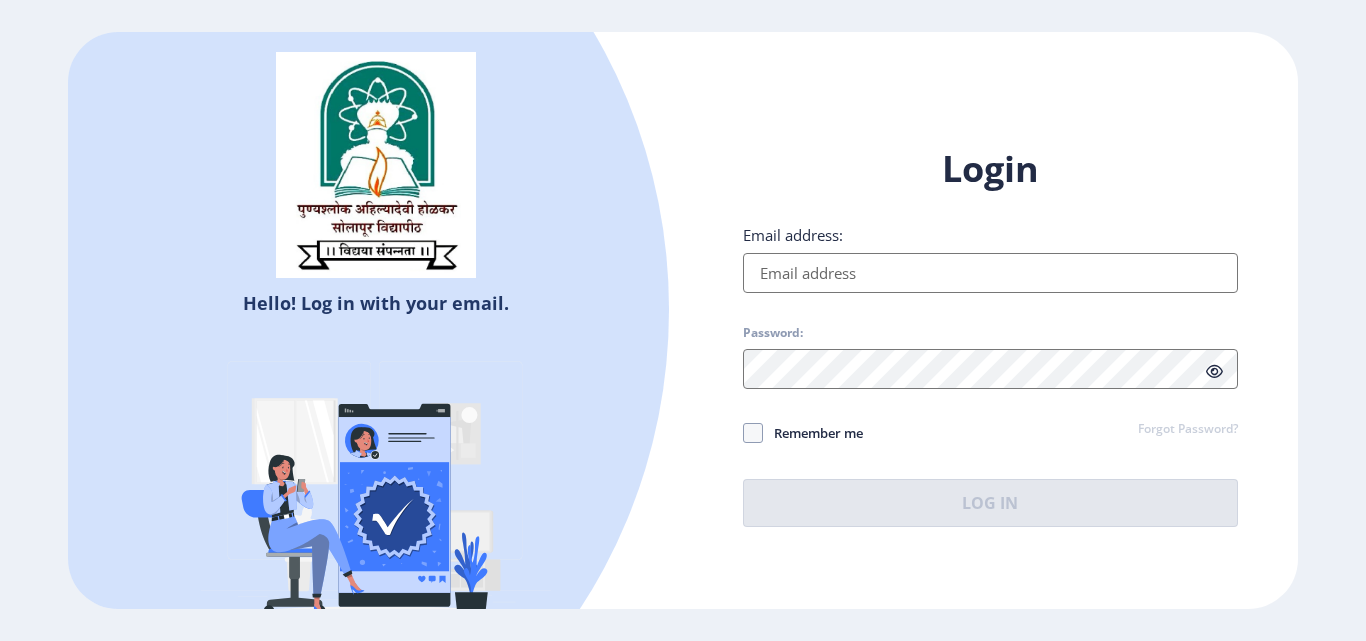 click on "Email address:" at bounding box center (990, 273) 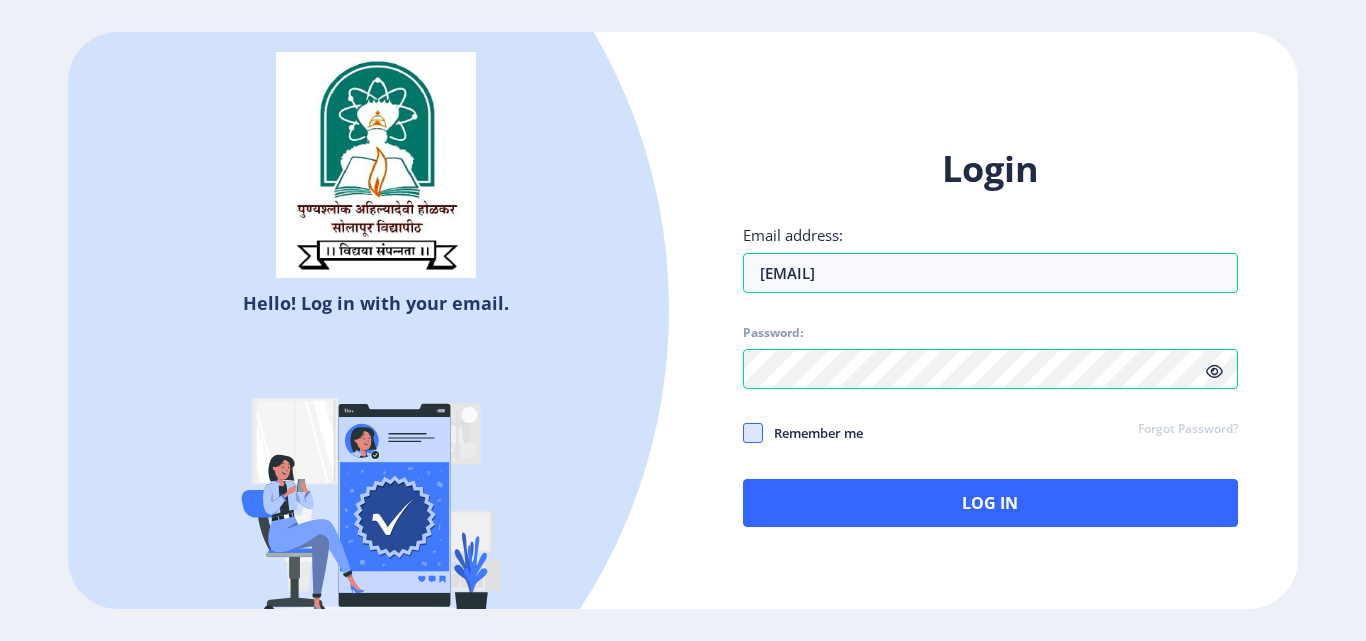 click 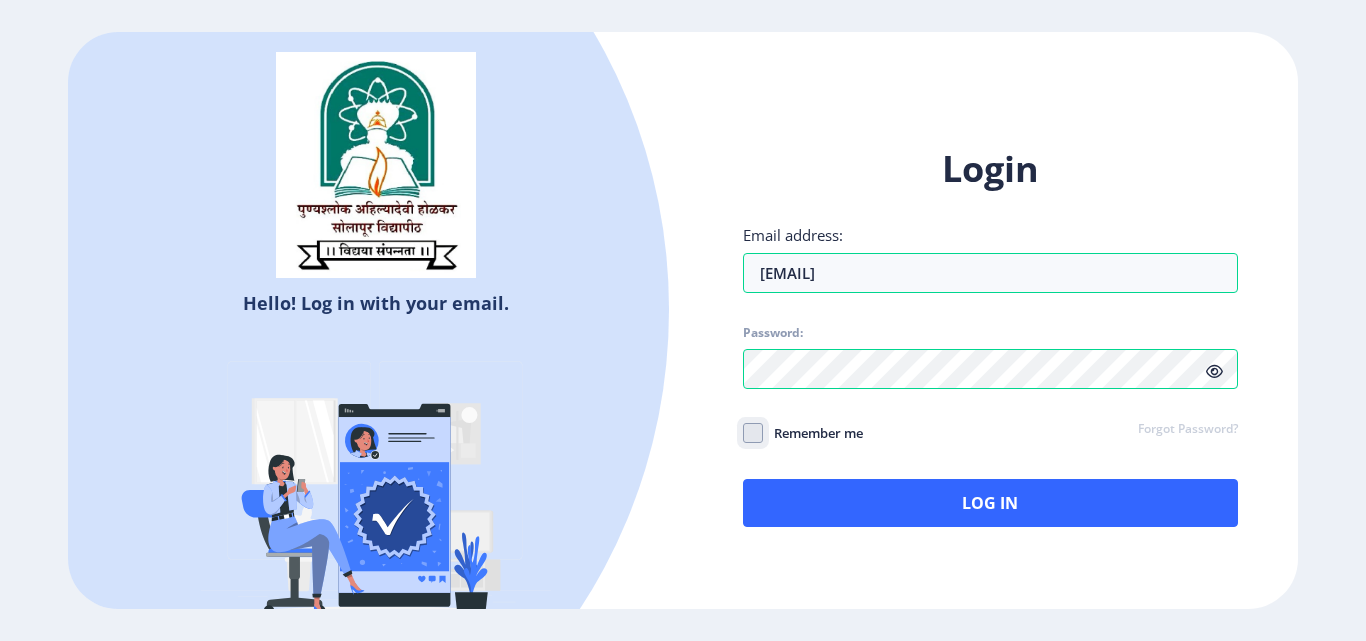 checkbox on "true" 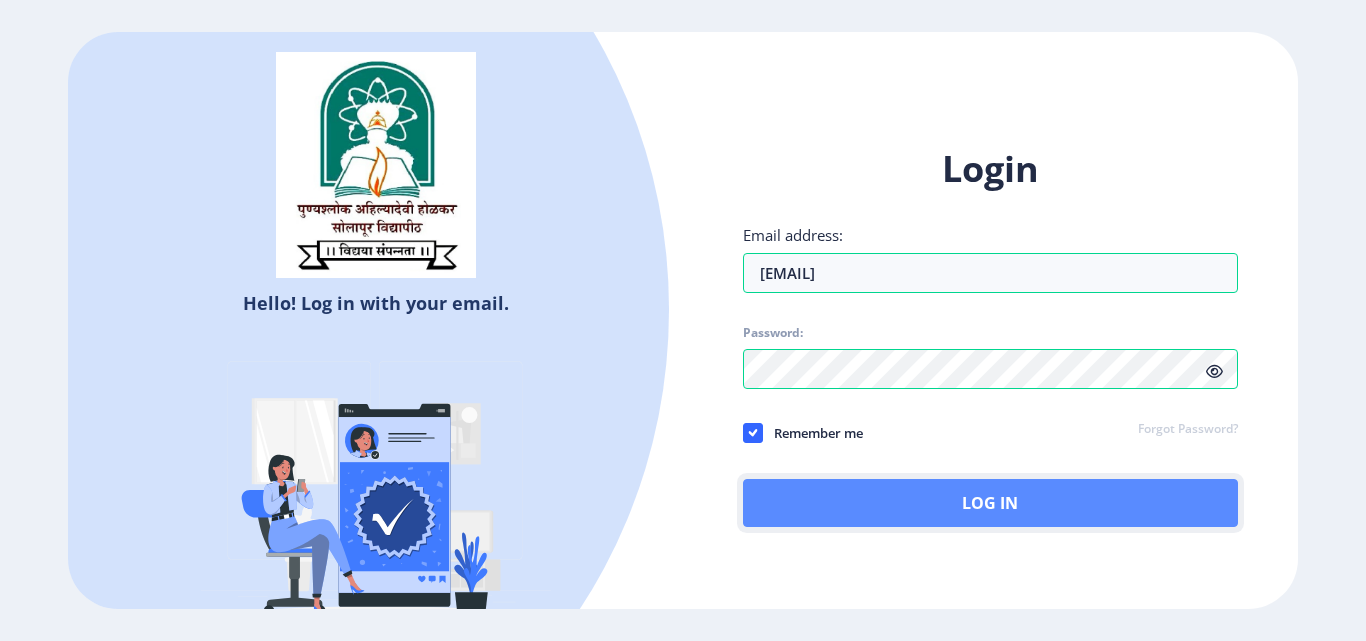 click on "Log In" 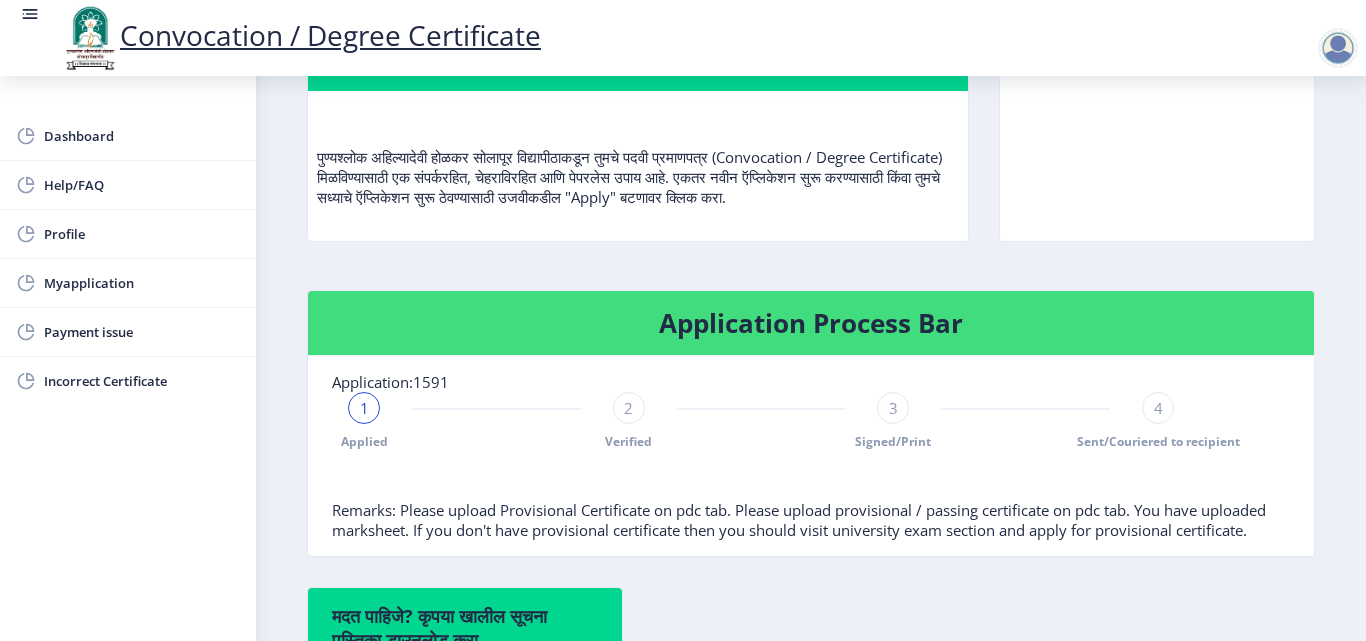 scroll, scrollTop: 200, scrollLeft: 0, axis: vertical 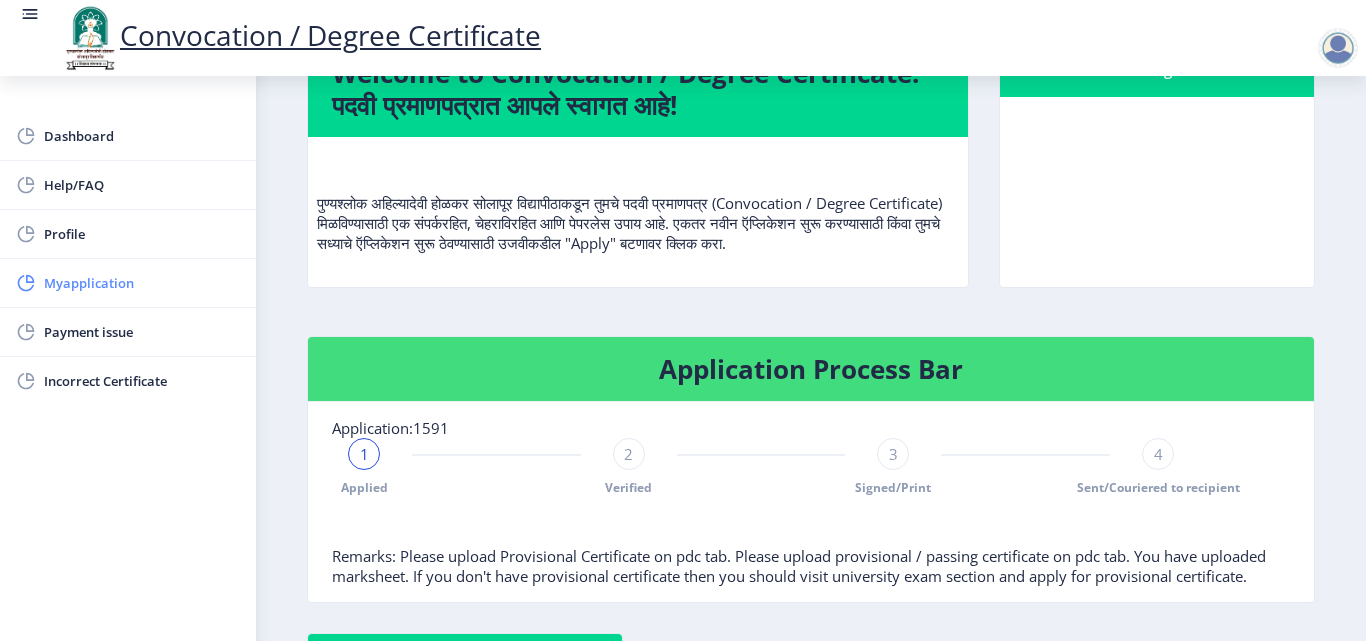 click on "Myapplication" 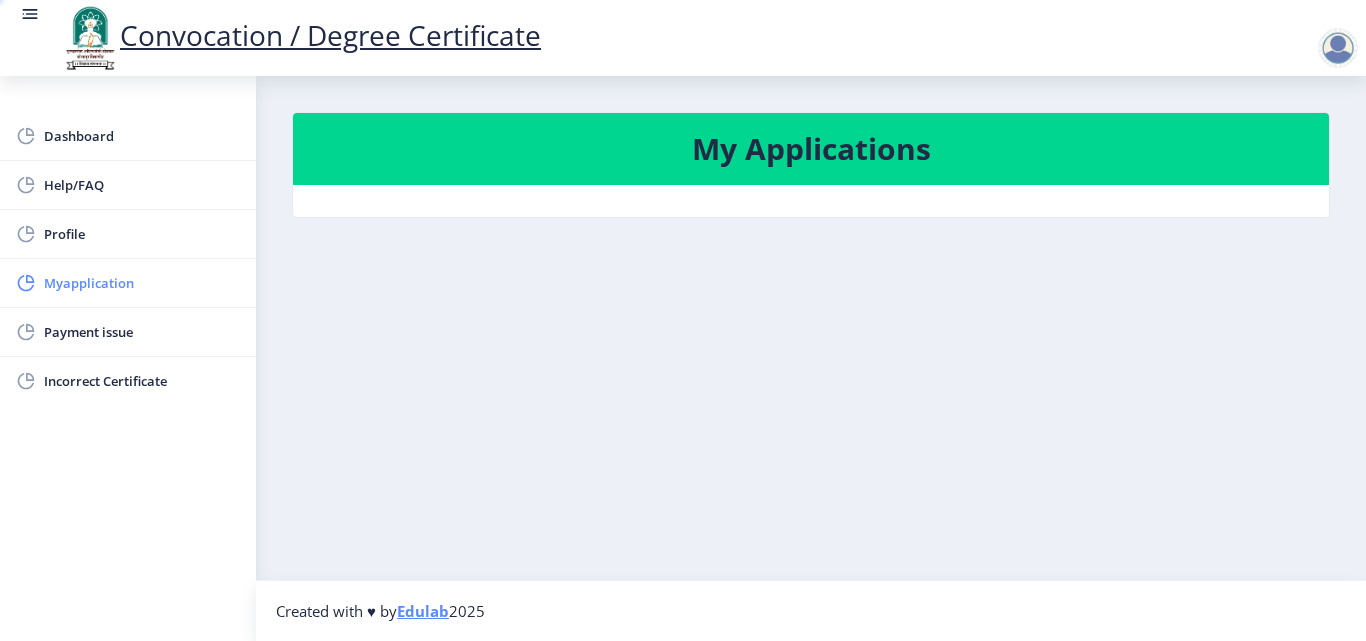 scroll, scrollTop: 0, scrollLeft: 0, axis: both 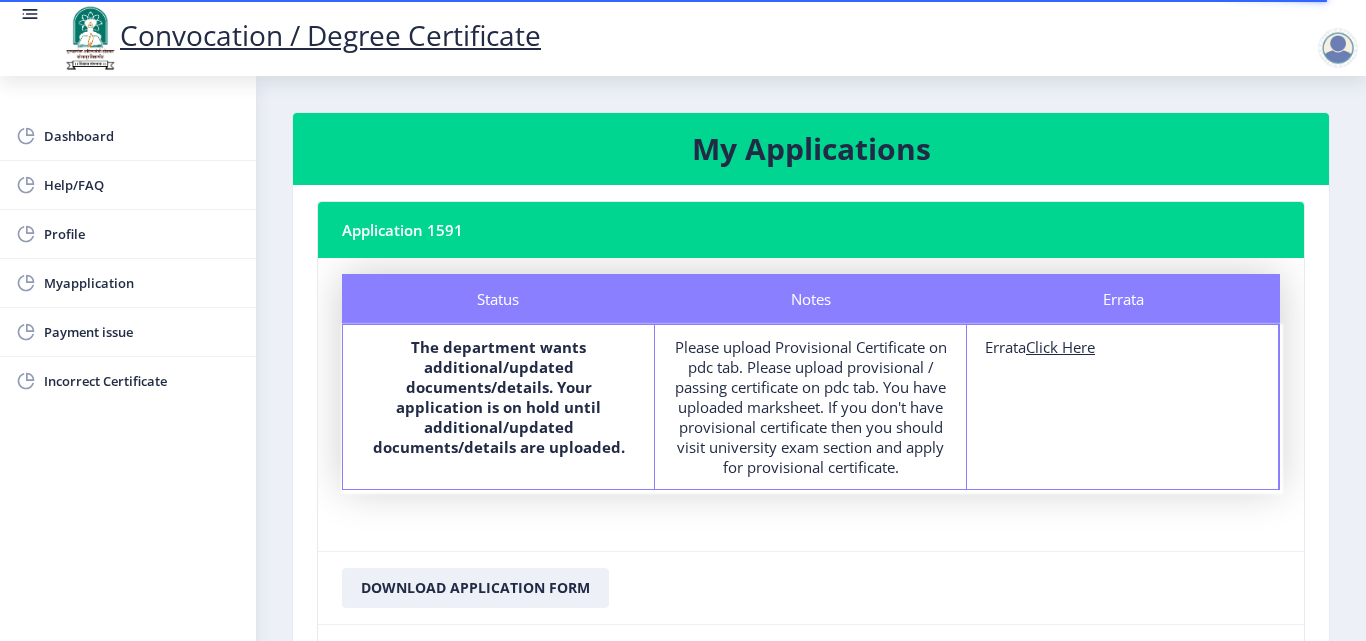 click on "Click Here" 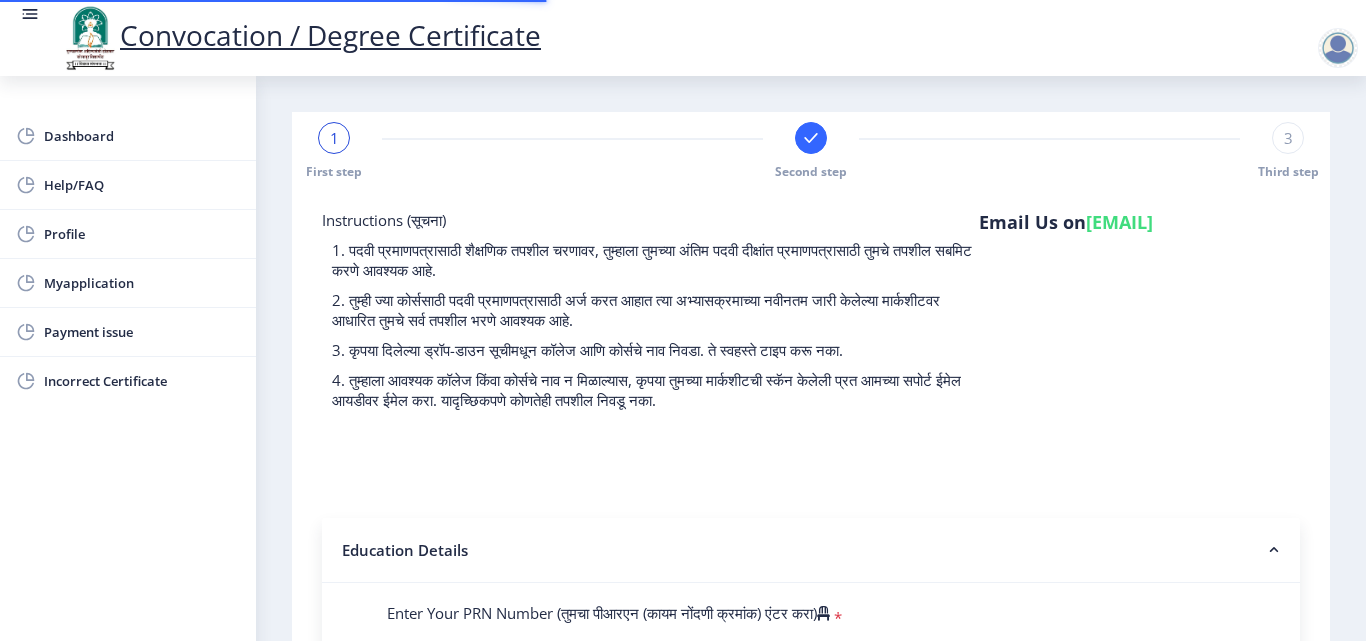 type on "1100002063" 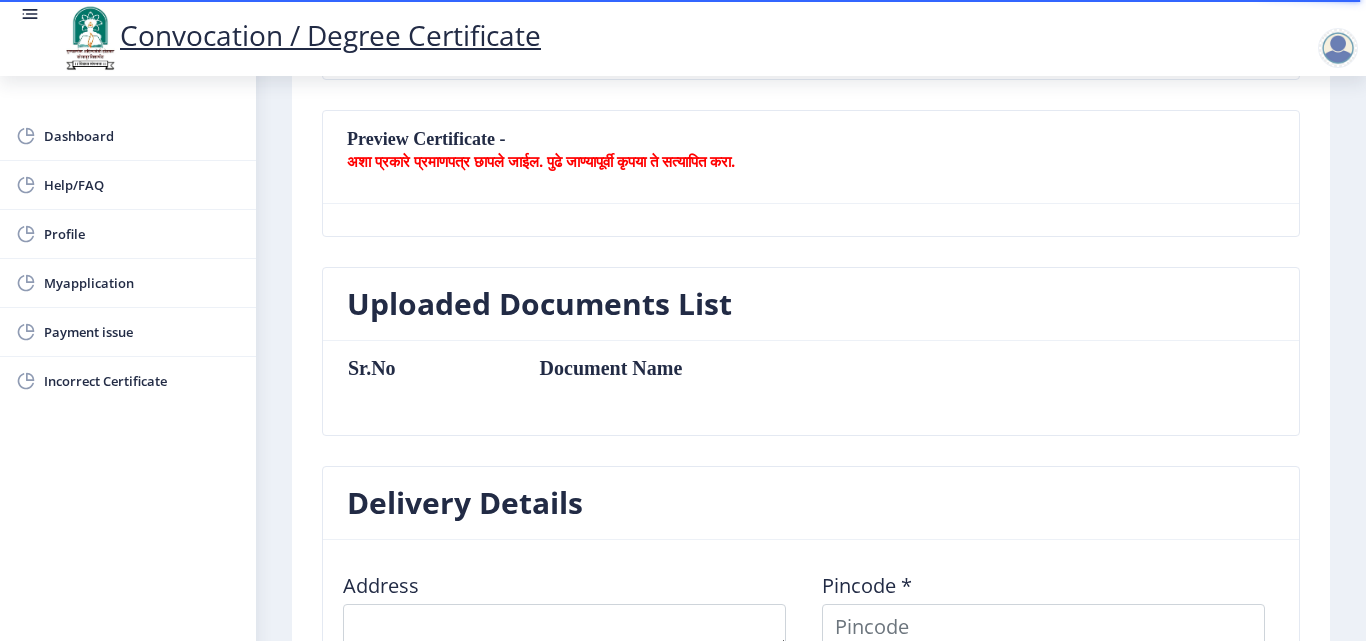scroll, scrollTop: 364, scrollLeft: 0, axis: vertical 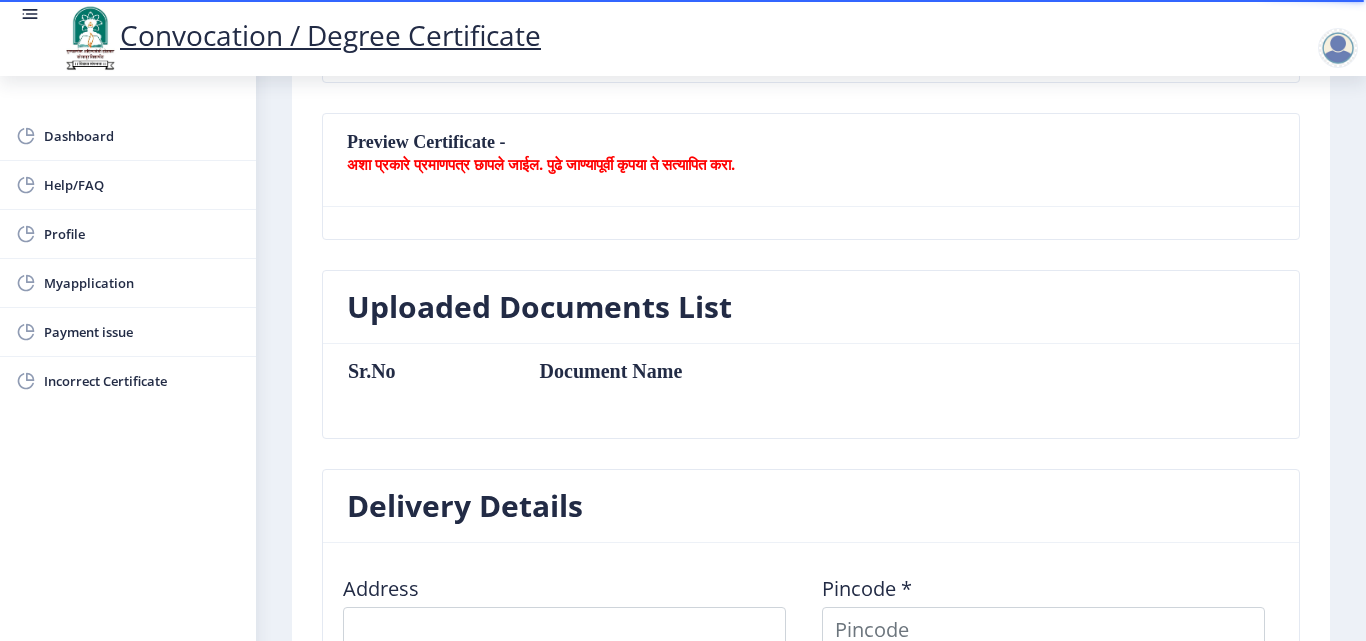 click on "Sr.No  Document Name" 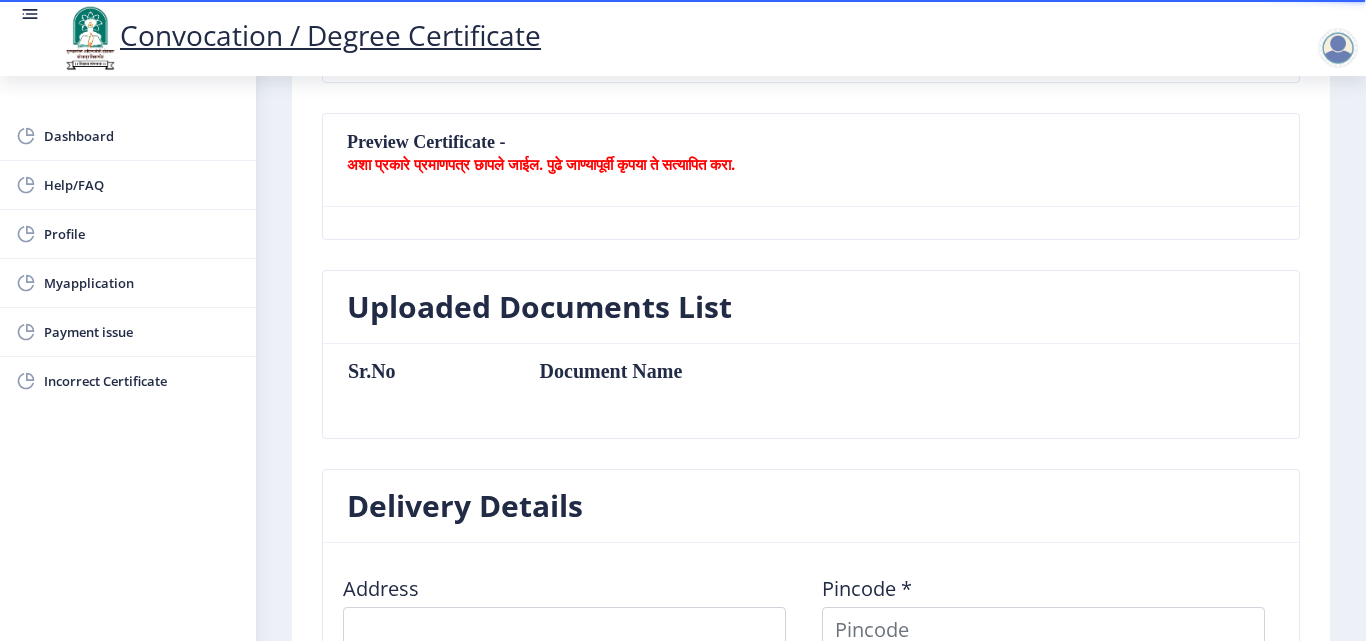 click on "अशा प्रकारे प्रमाणपत्र छापले जाईल. पुढे जाण्यापूर्वी कृपया ते सत्यापित करा." 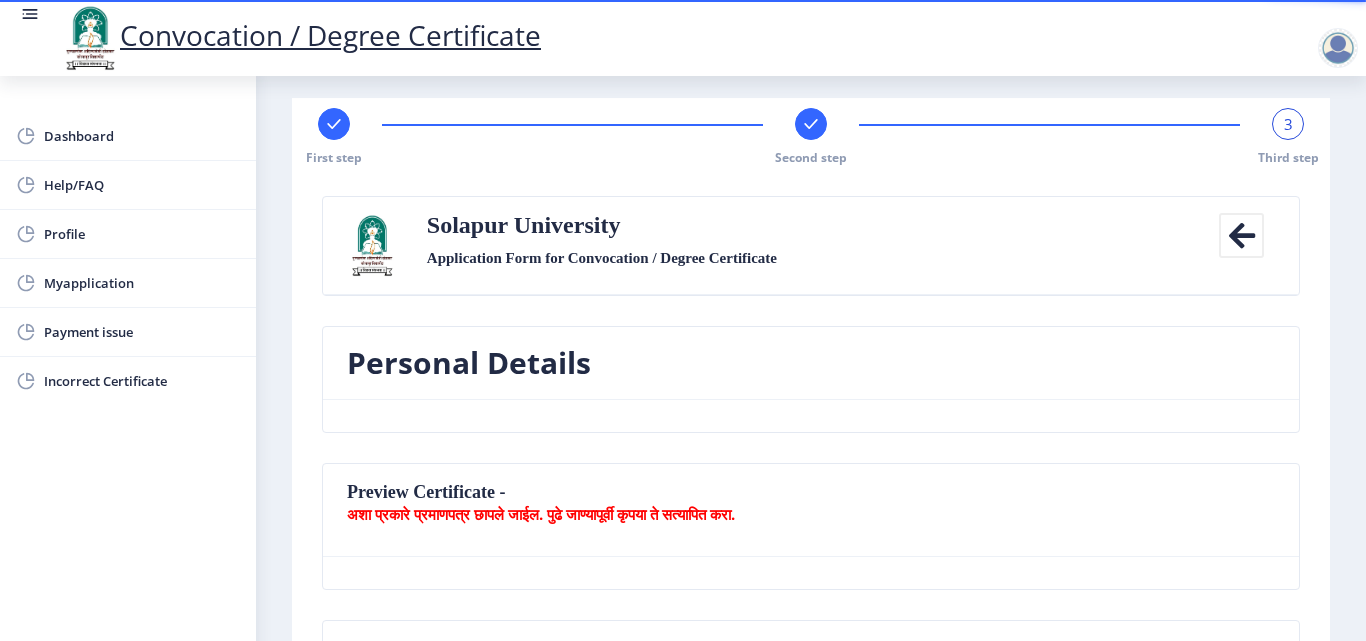 scroll, scrollTop: 0, scrollLeft: 0, axis: both 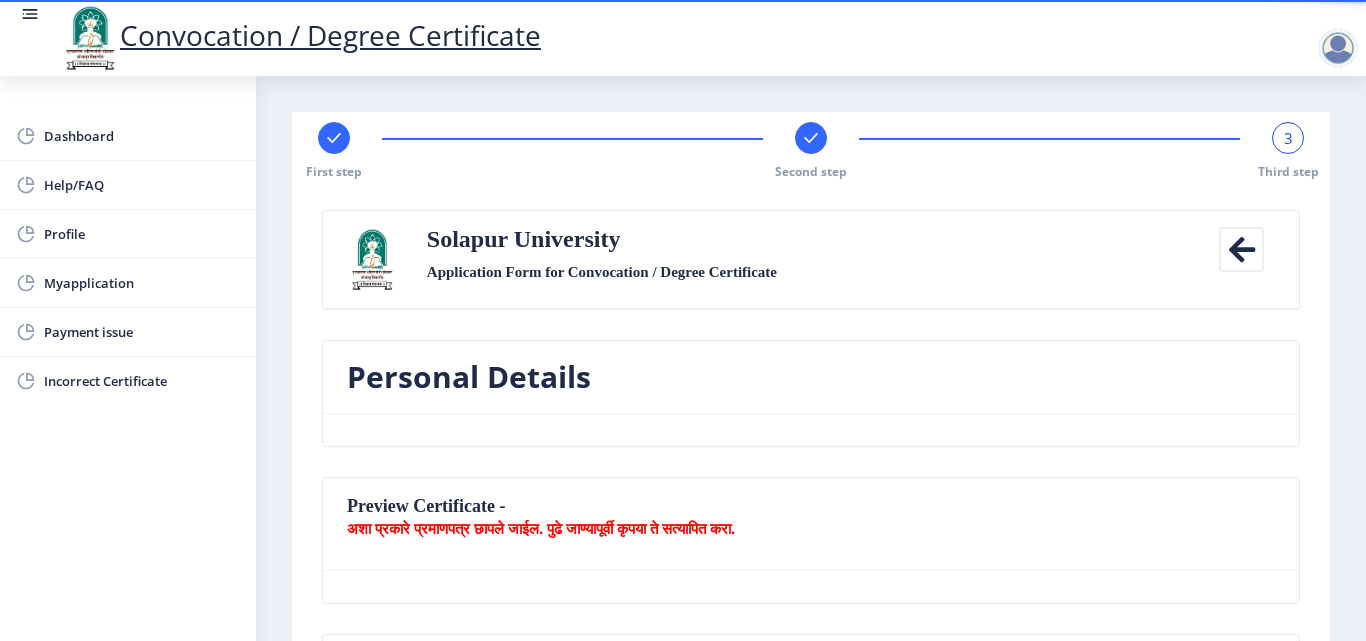 click 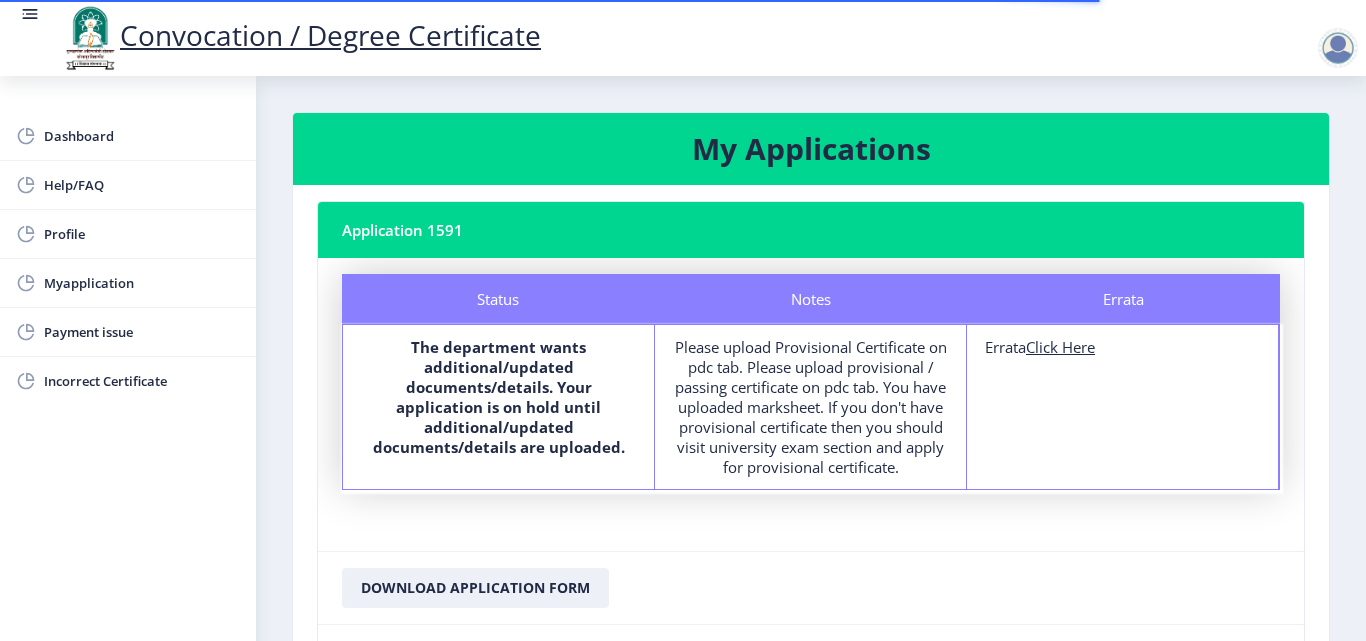 click on "The department wants additional/updated documents/details. Your application is on hold until additional/updated documents/details are uploaded." 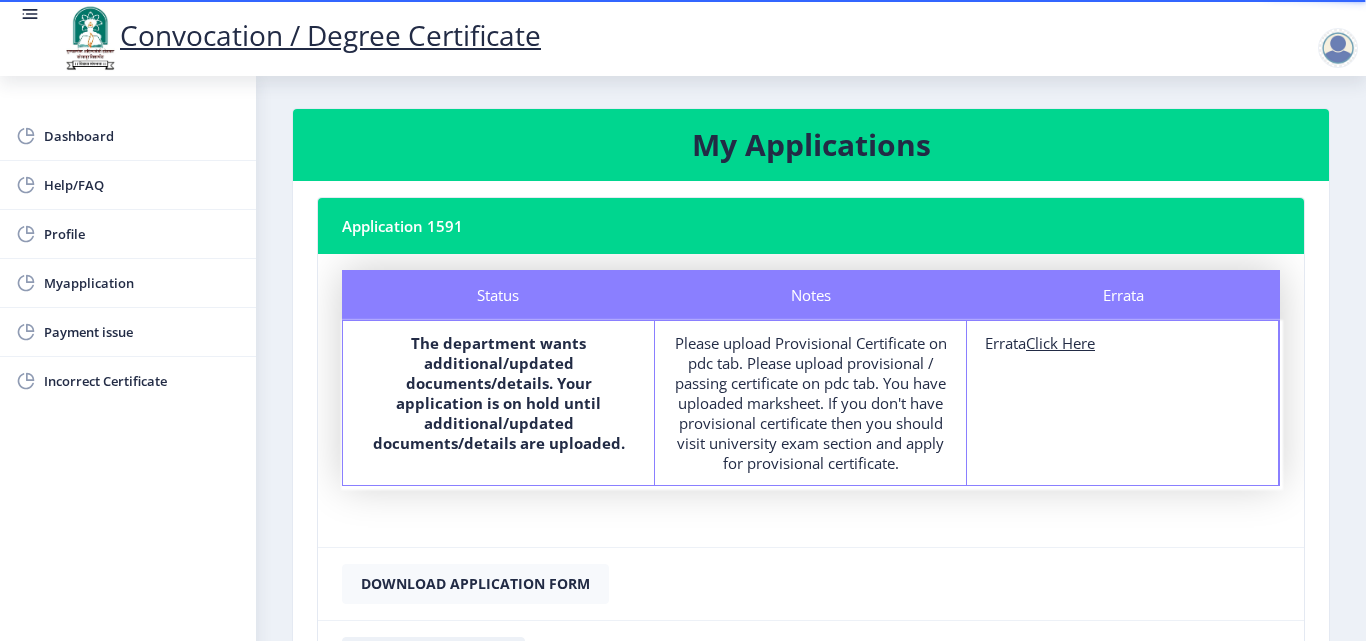 scroll, scrollTop: 0, scrollLeft: 0, axis: both 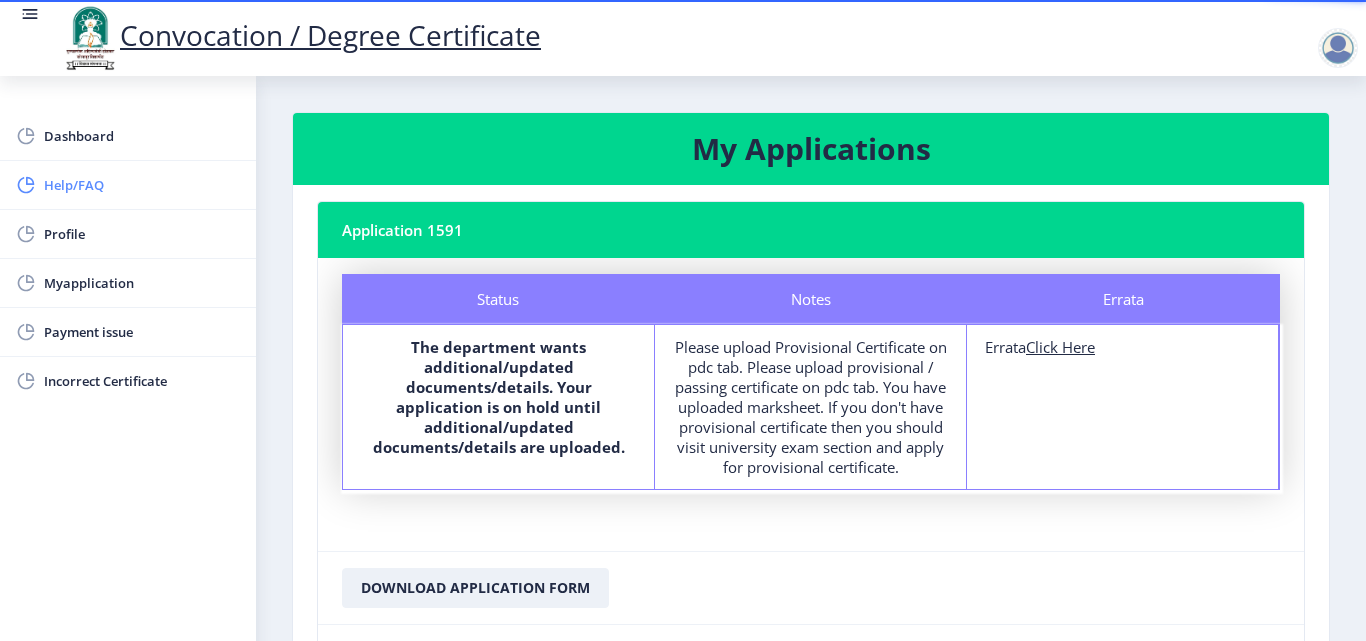 click on "Help/FAQ" 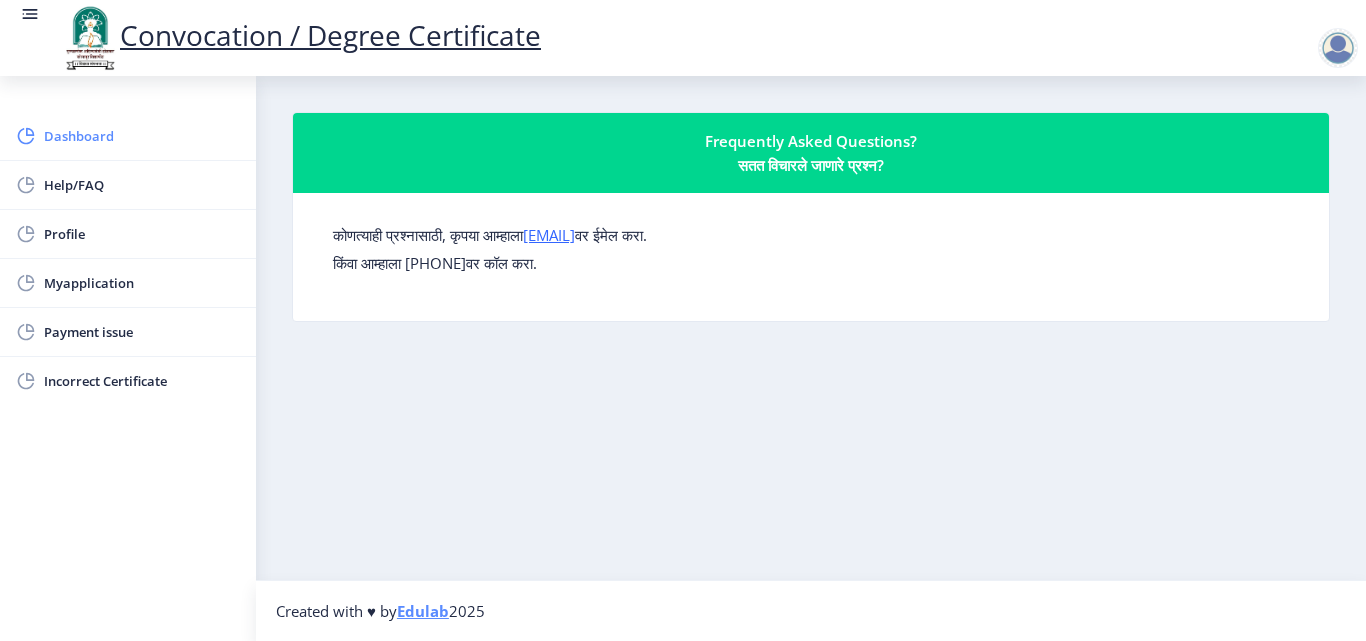 click on "Dashboard" 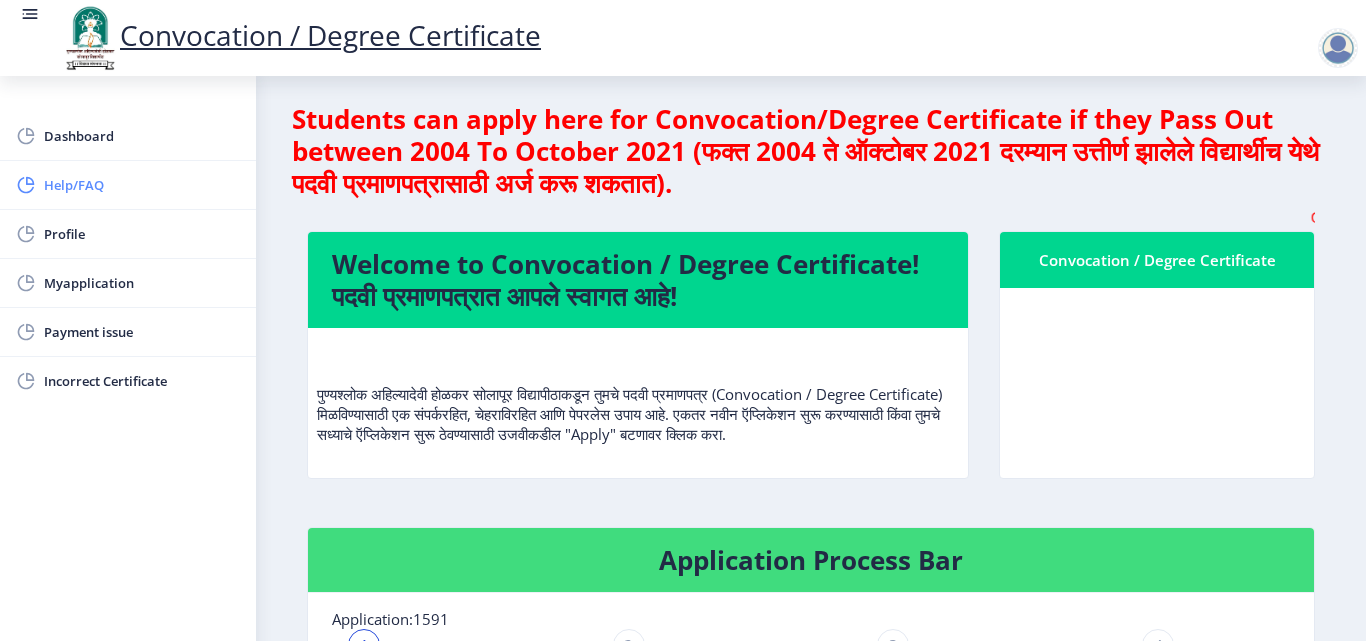 scroll, scrollTop: 0, scrollLeft: 0, axis: both 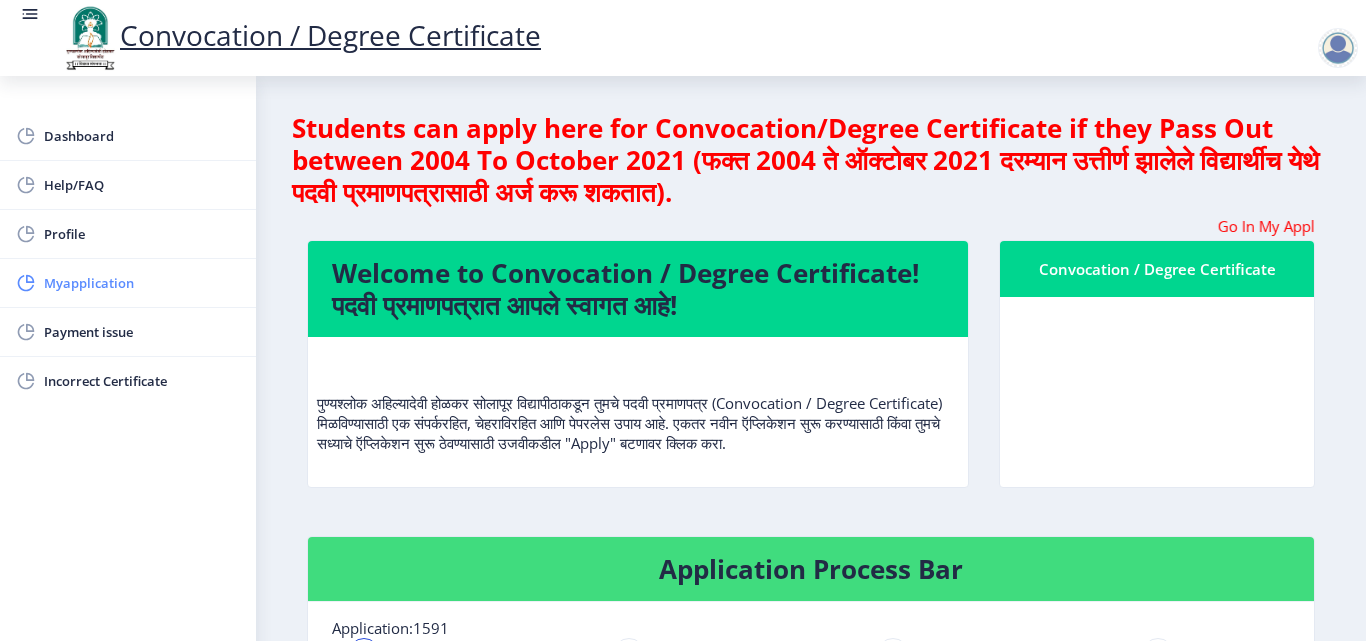 click on "Myapplication" 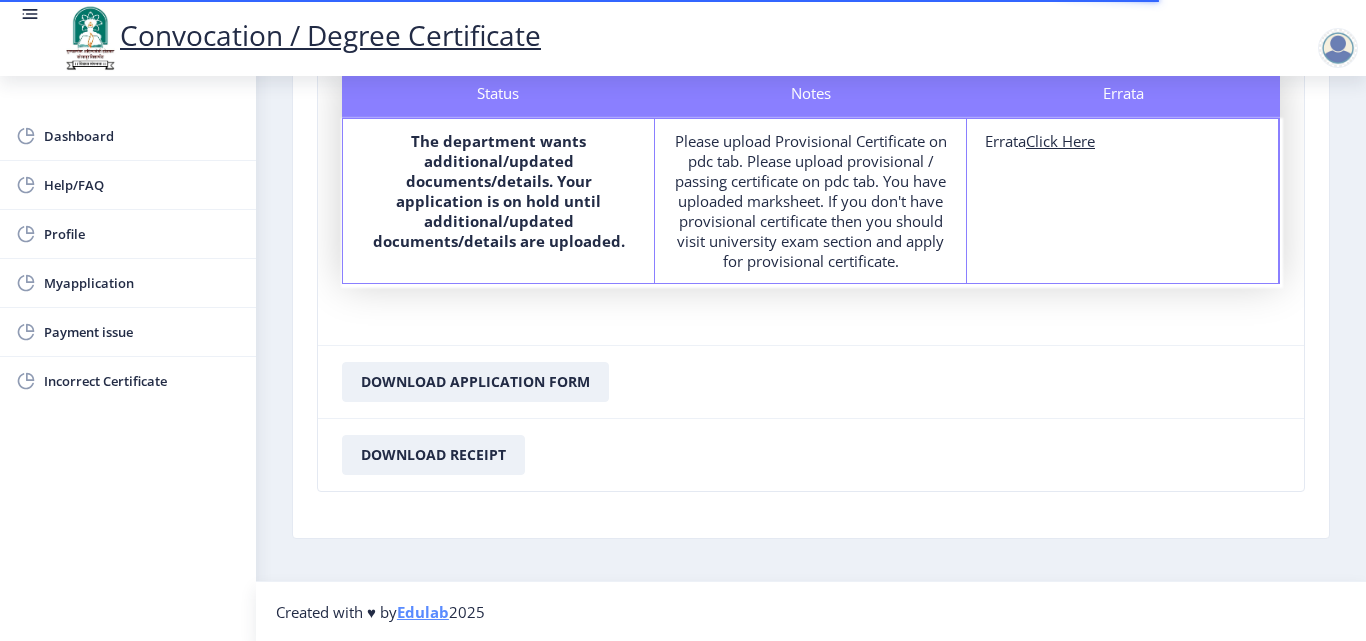 scroll, scrollTop: 207, scrollLeft: 0, axis: vertical 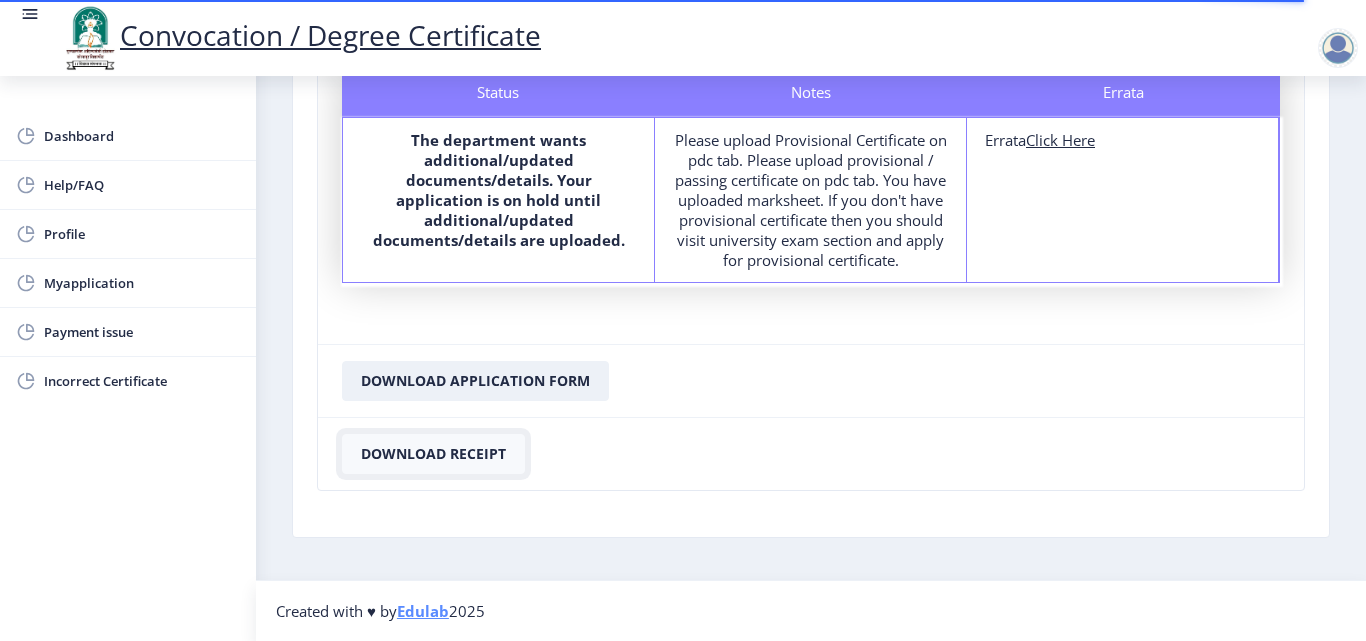 click on "Download Receipt" 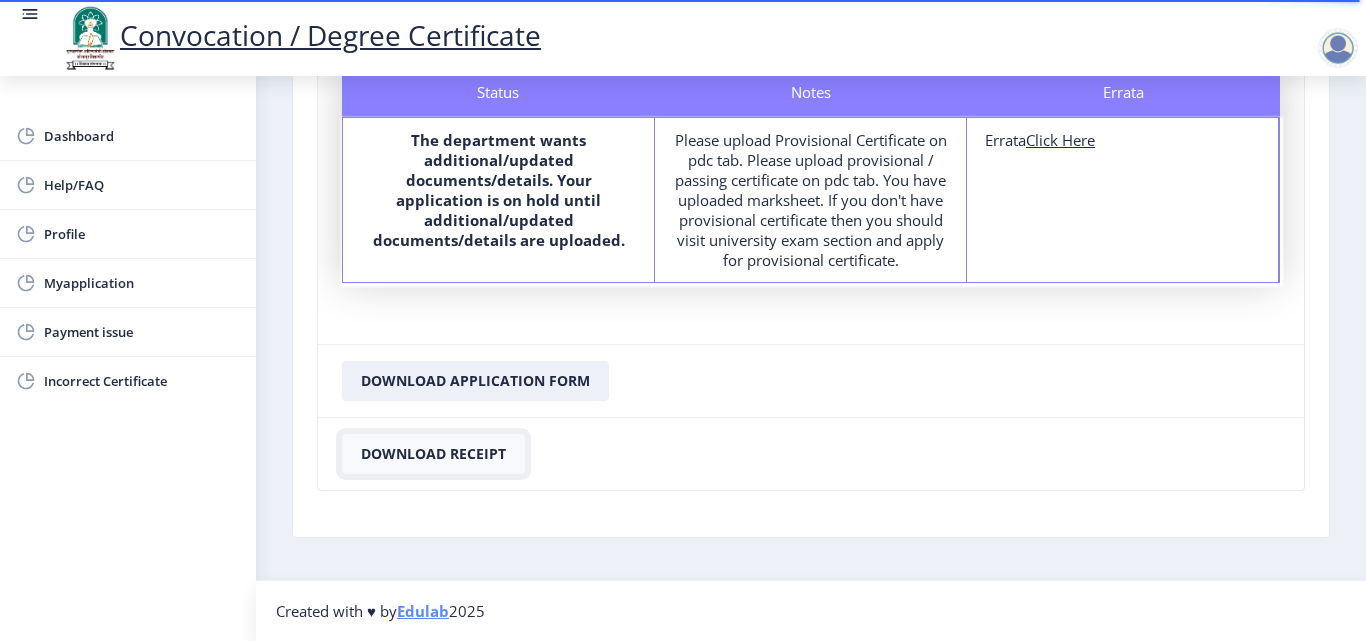 click on "Download Receipt" 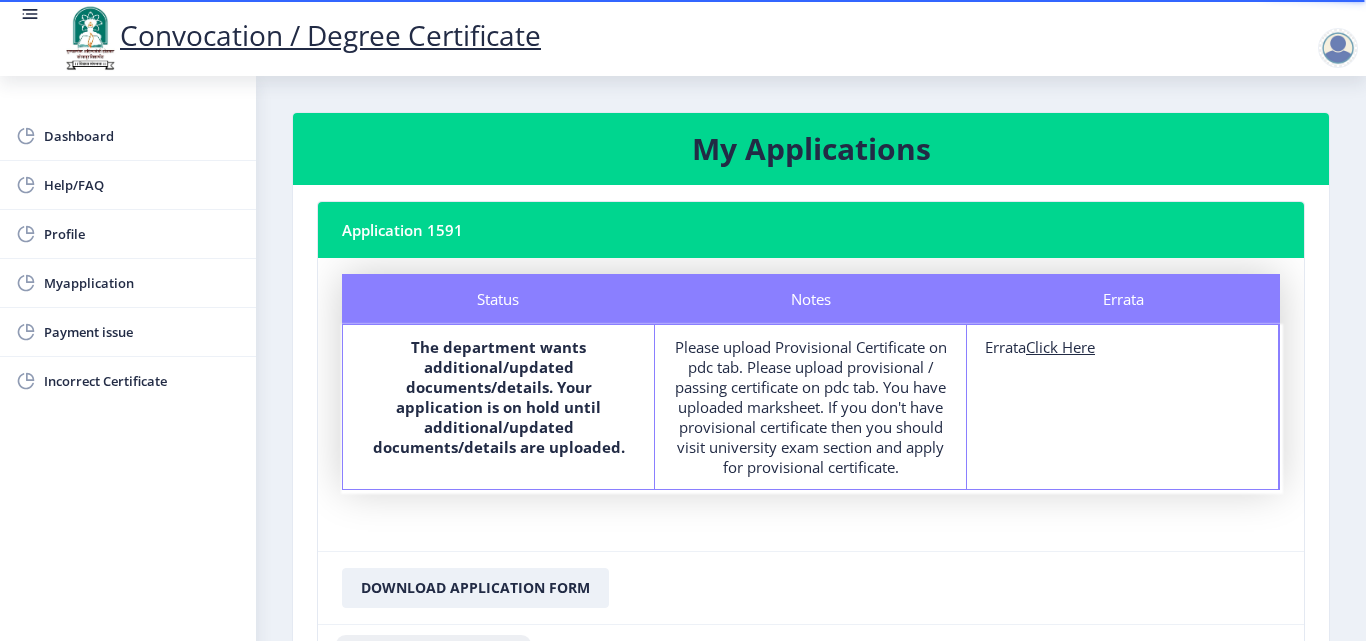 scroll, scrollTop: 207, scrollLeft: 0, axis: vertical 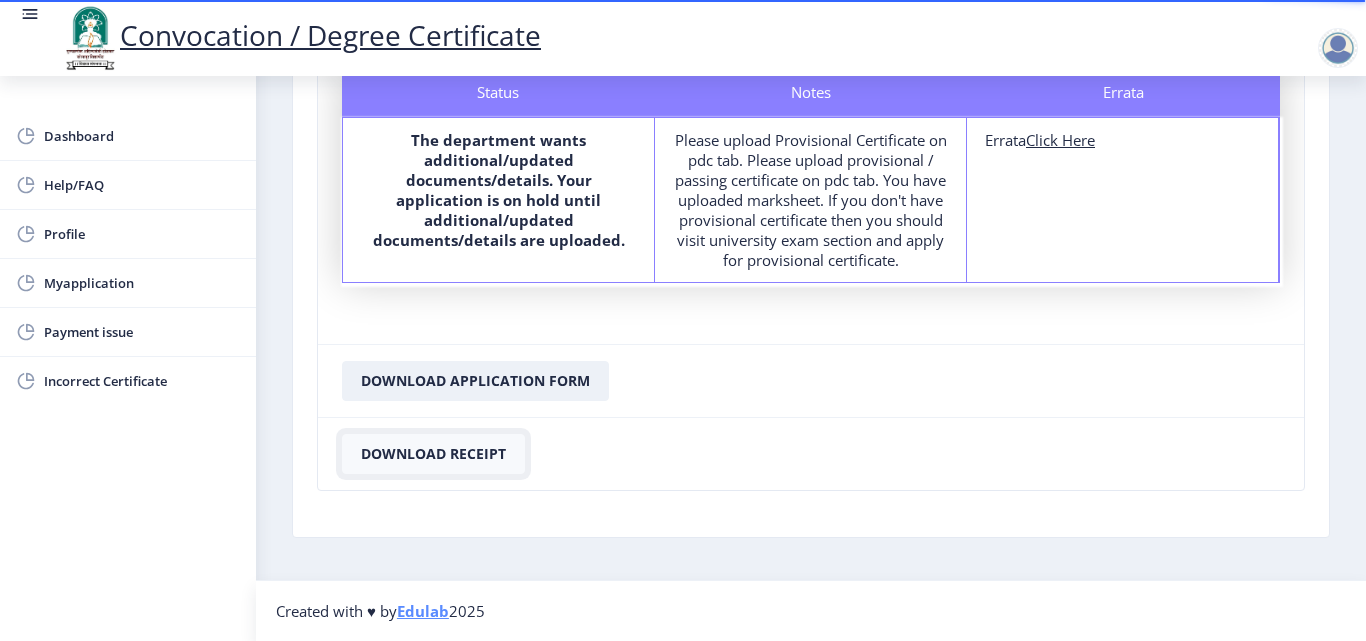 click on "Download Receipt" 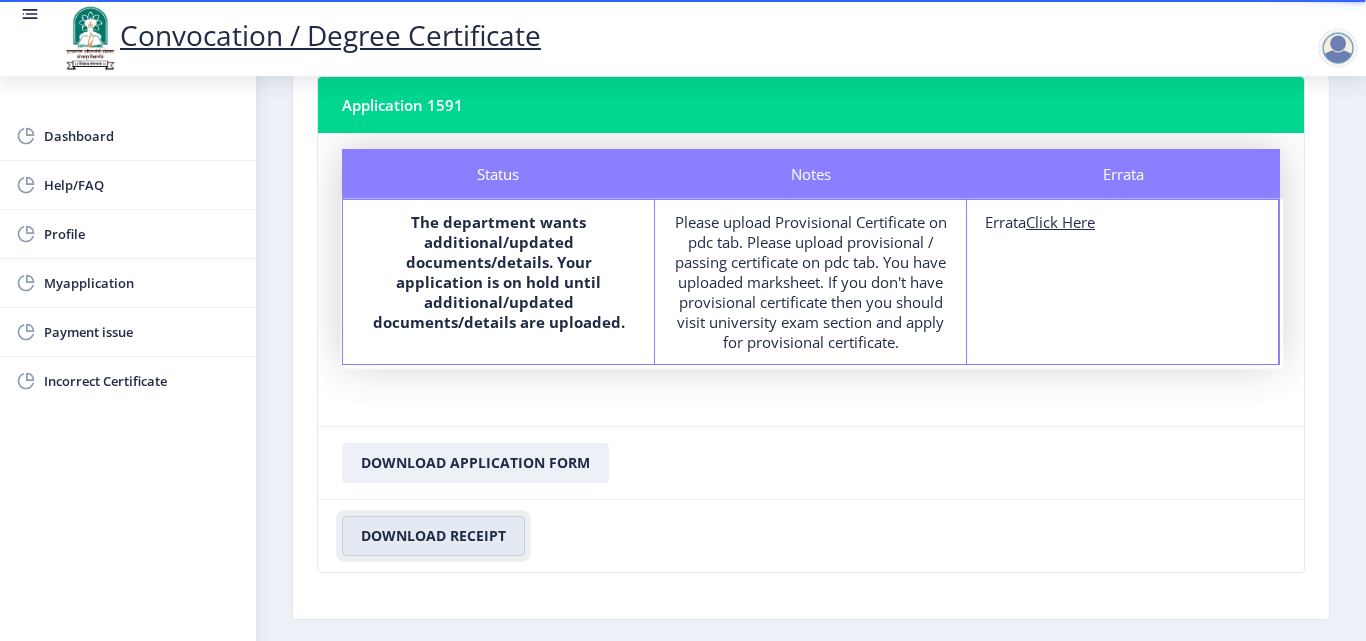 scroll, scrollTop: 0, scrollLeft: 0, axis: both 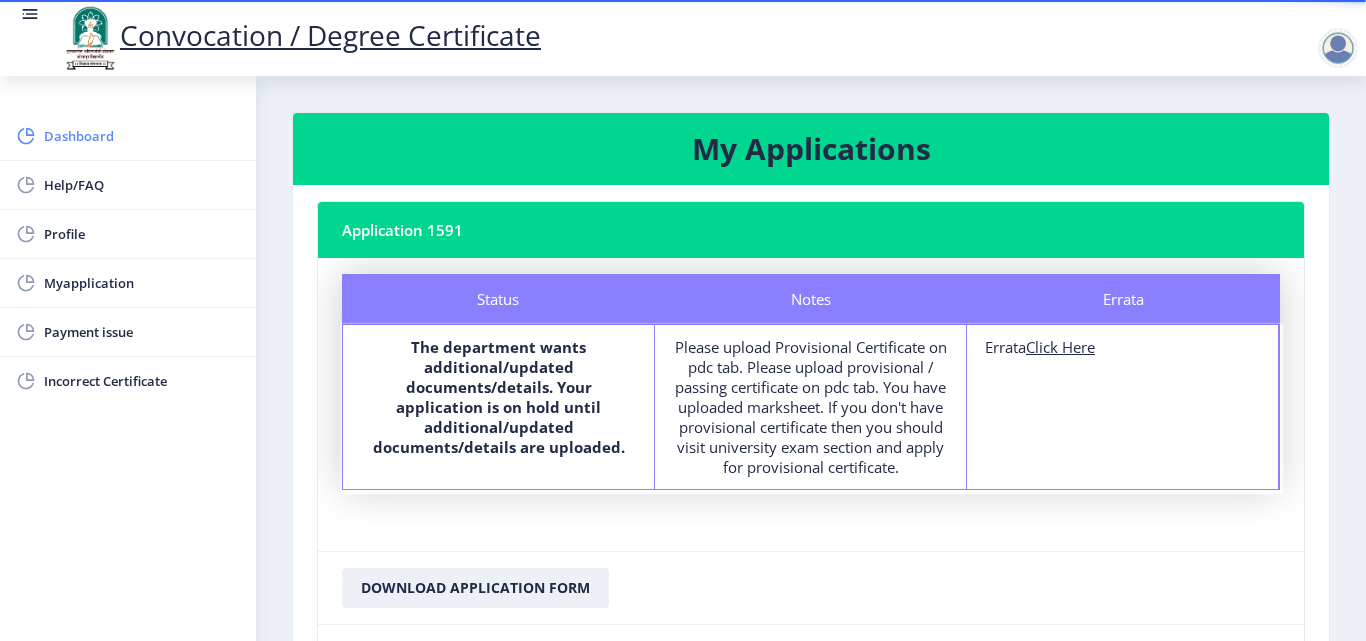 click on "Dashboard" 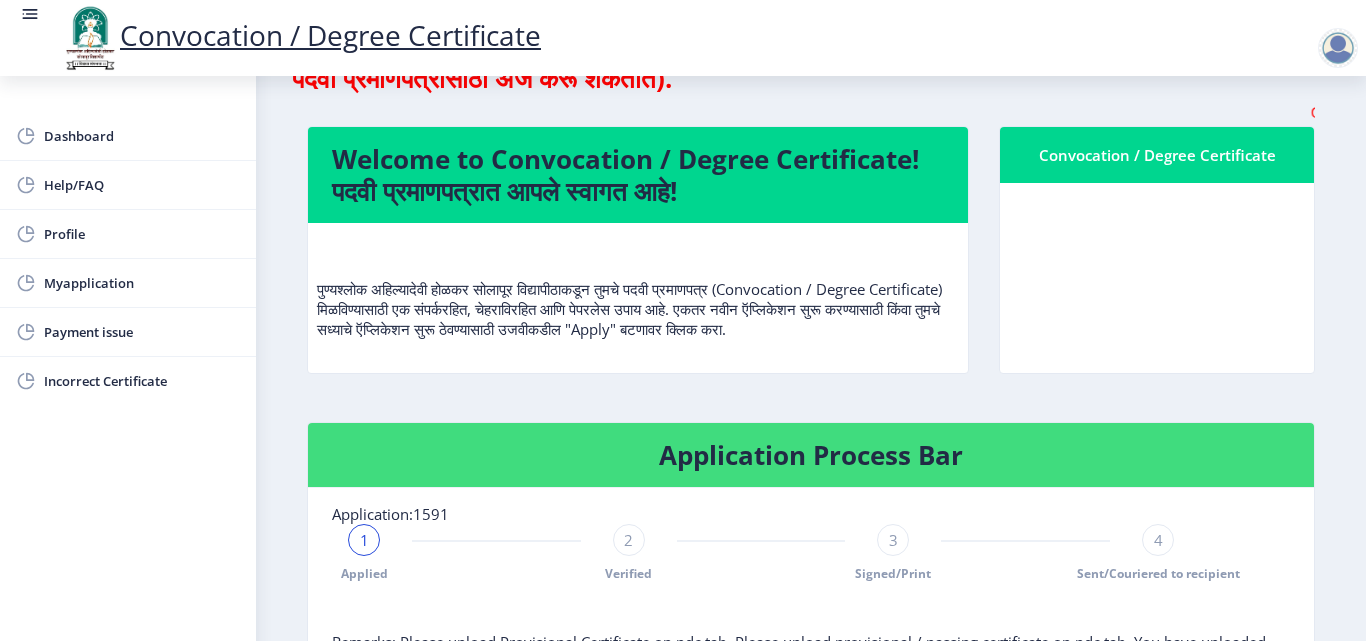 scroll, scrollTop: 100, scrollLeft: 0, axis: vertical 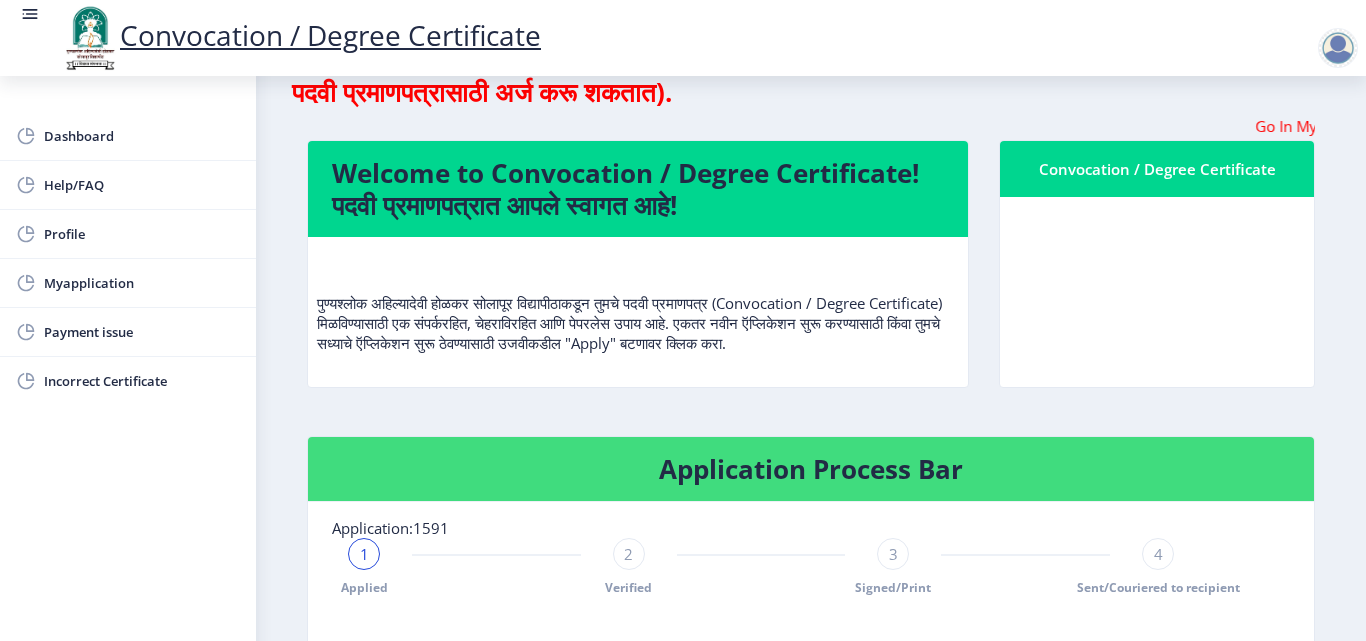 drag, startPoint x: 1048, startPoint y: 129, endPoint x: 1113, endPoint y: 119, distance: 65.76473 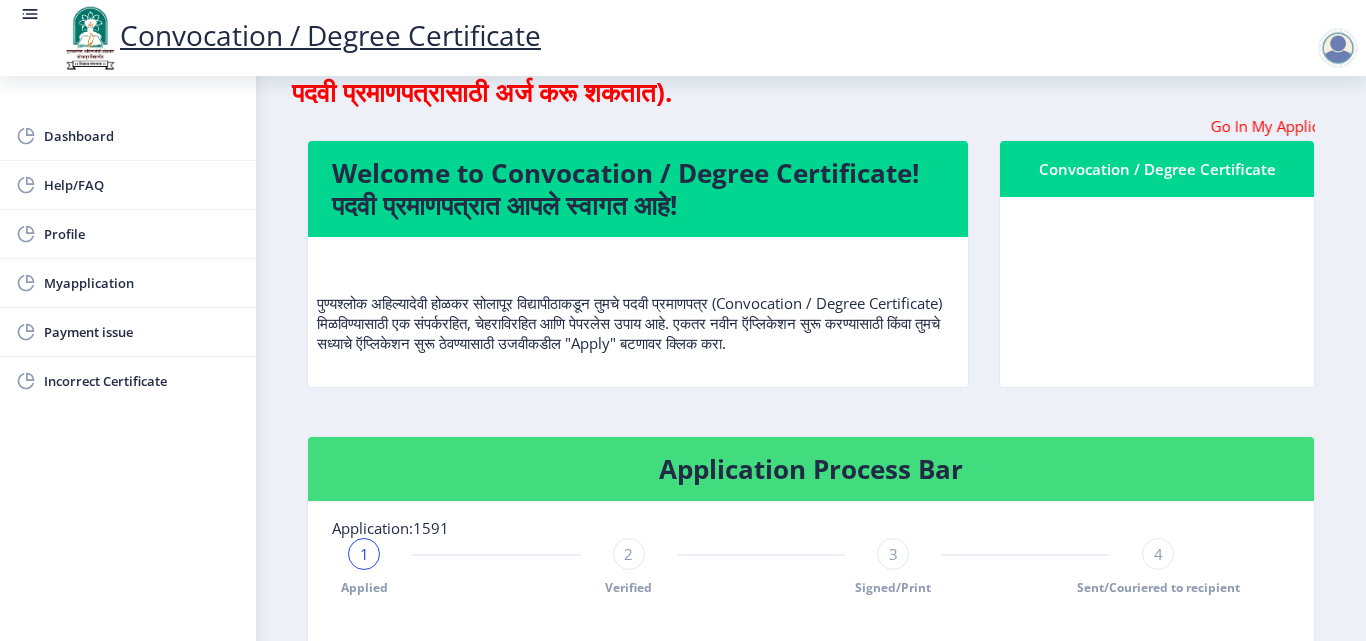 click on "Go In My Application Tab and check the status of Errata" 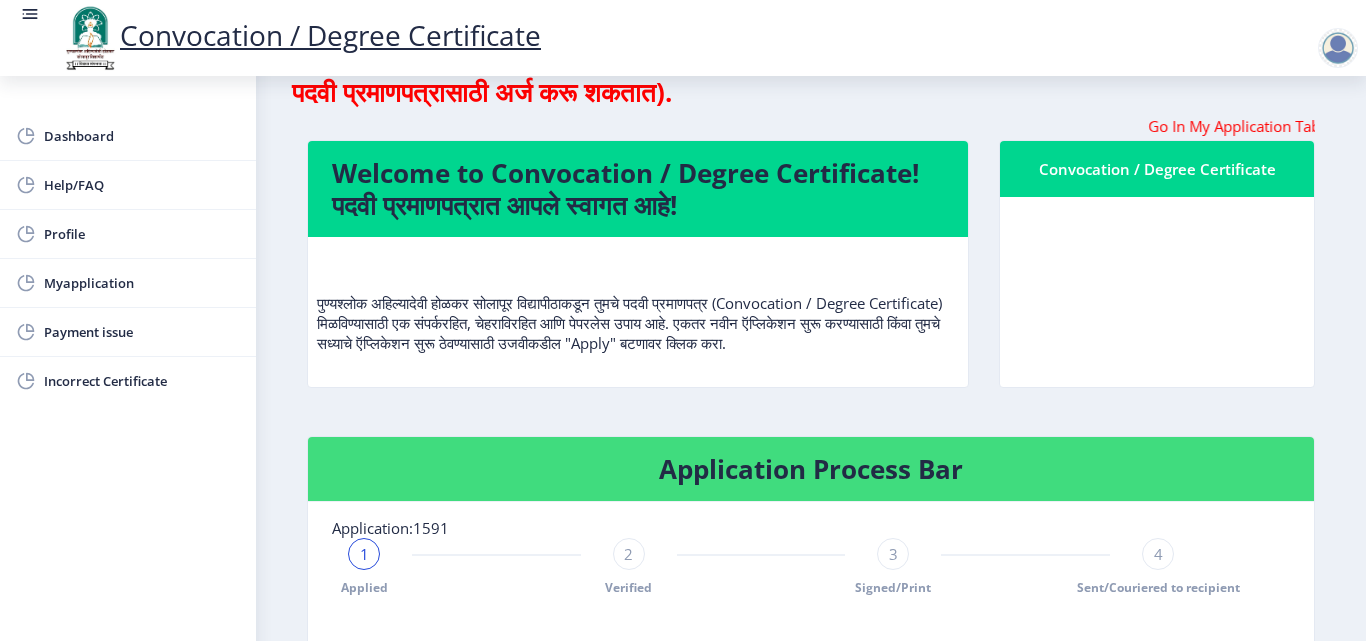 click 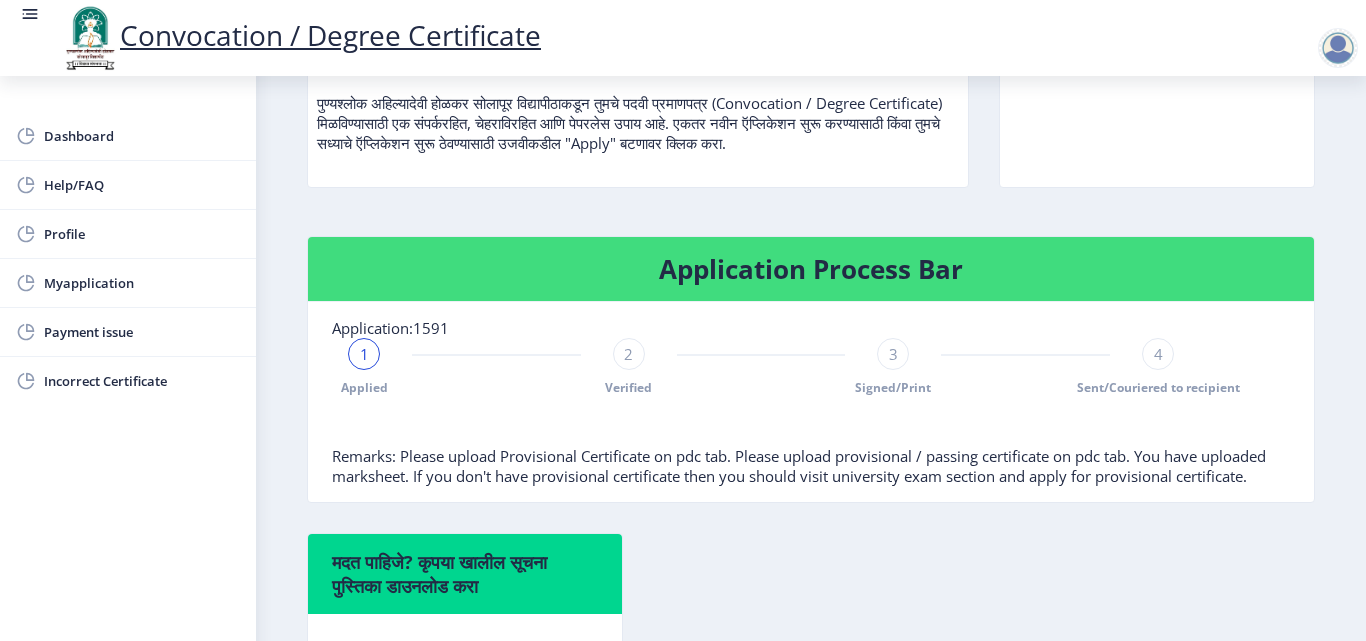 scroll, scrollTop: 0, scrollLeft: 0, axis: both 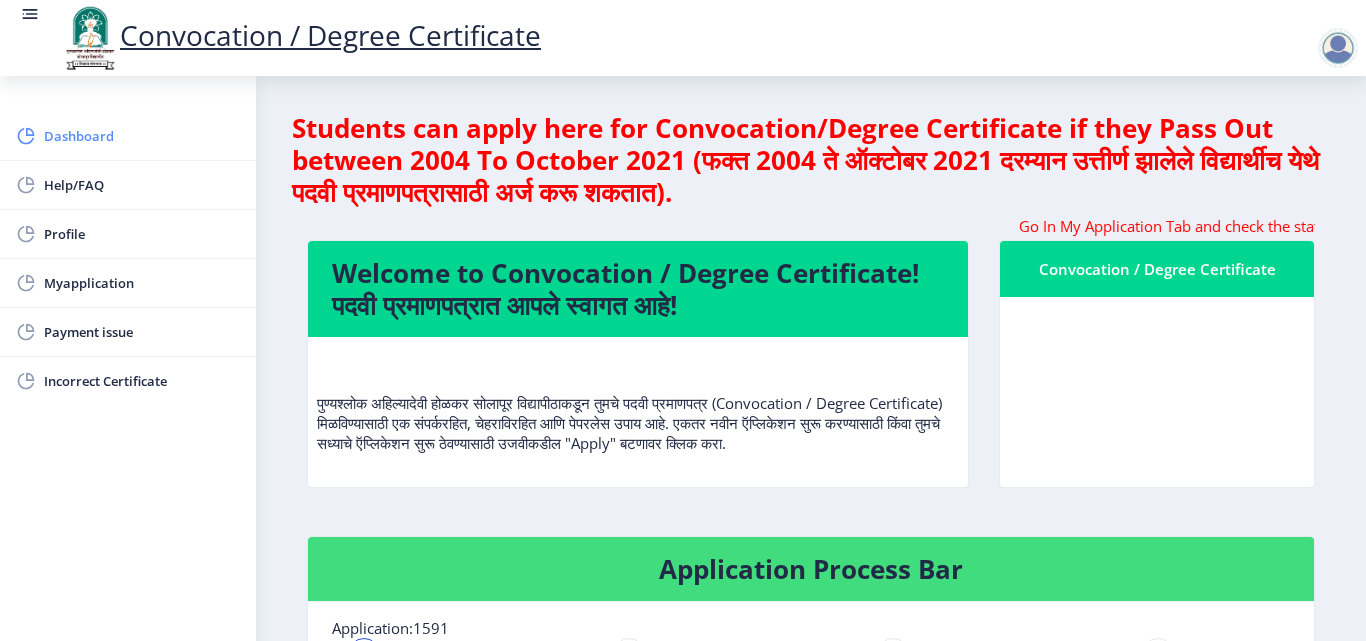 click on "Dashboard" 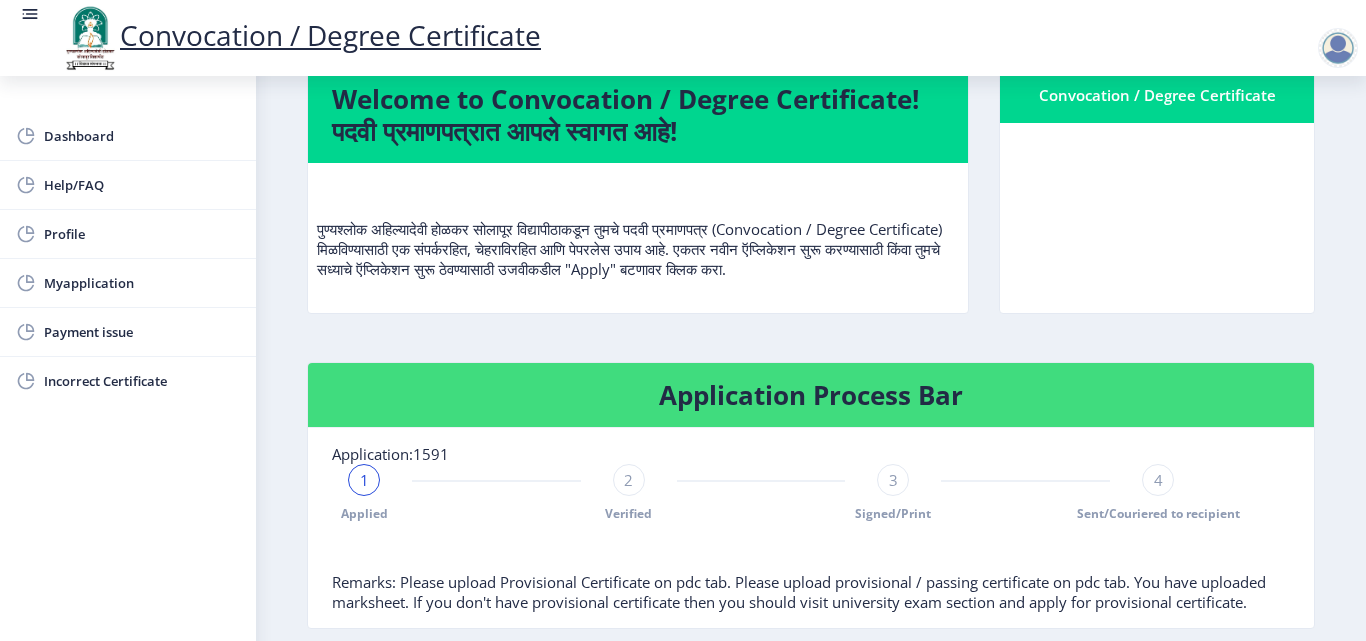 scroll, scrollTop: 0, scrollLeft: 0, axis: both 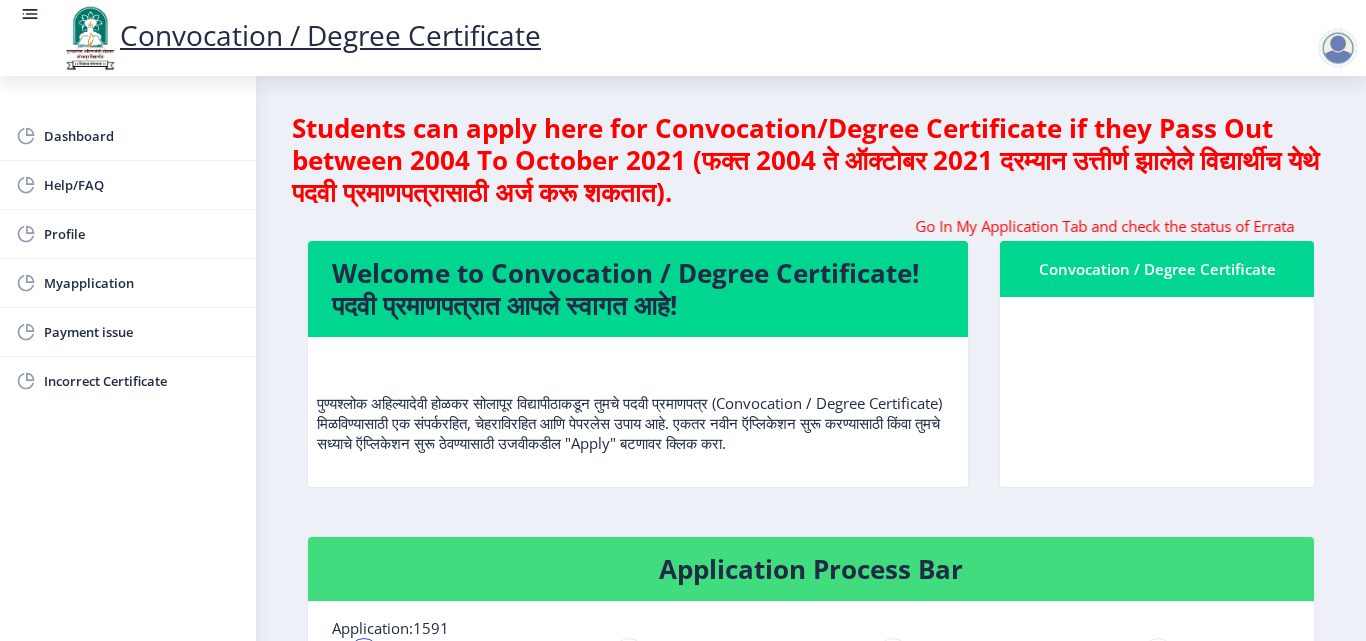 click 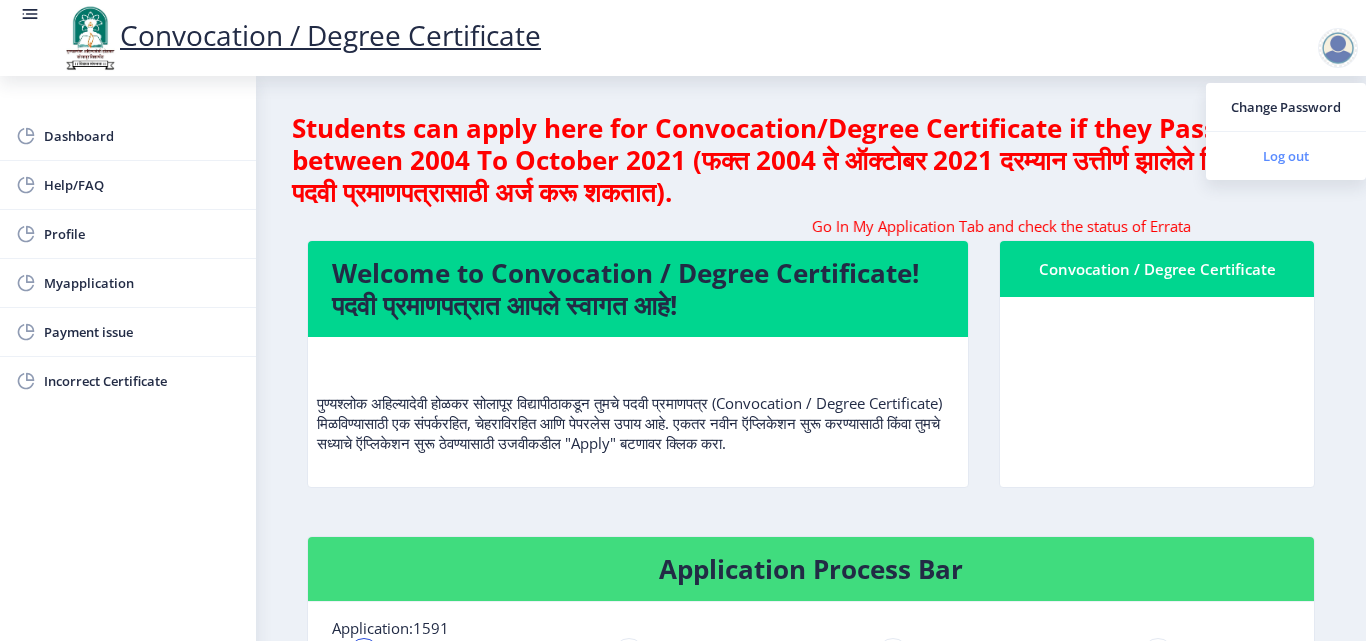 click on "Log out" at bounding box center [1286, 156] 